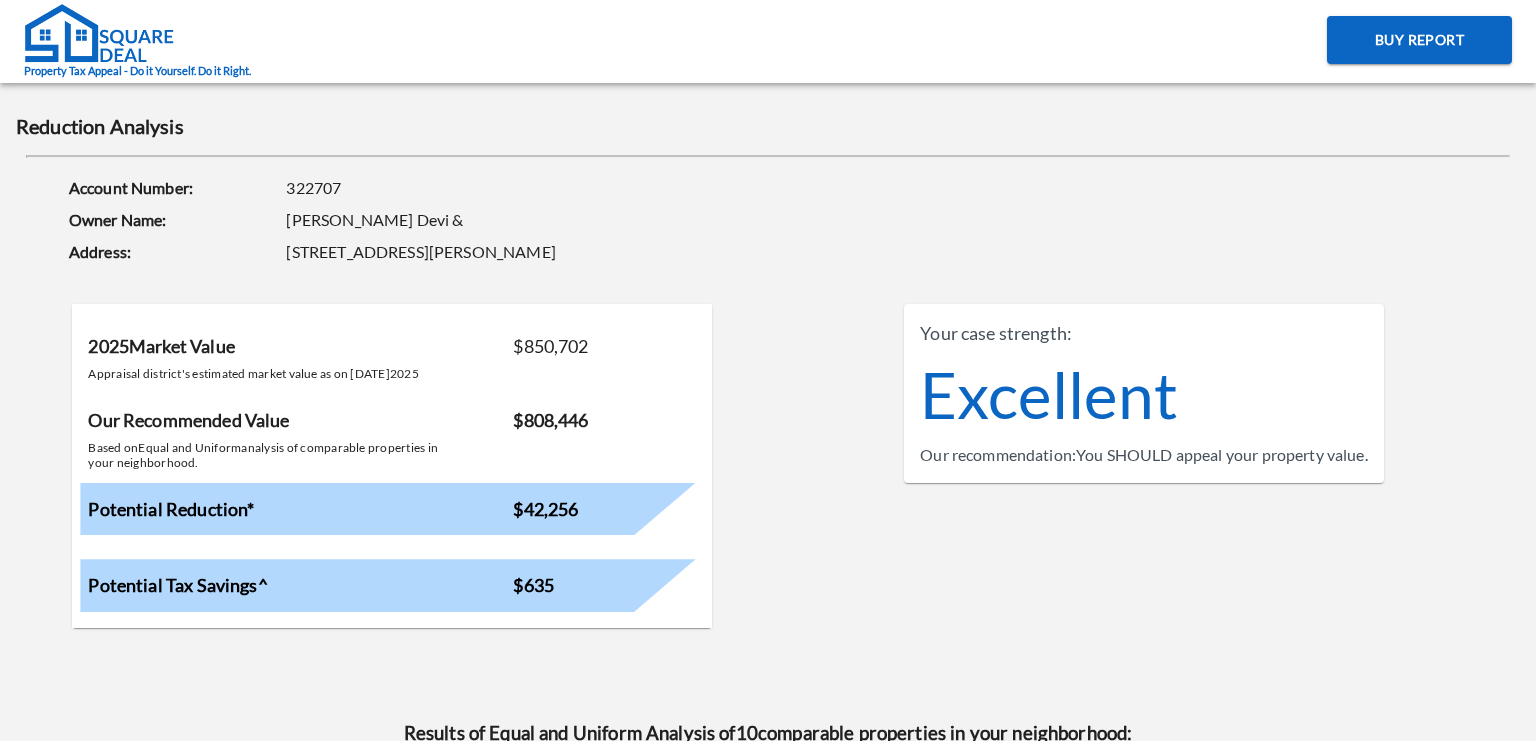 scroll, scrollTop: 0, scrollLeft: 0, axis: both 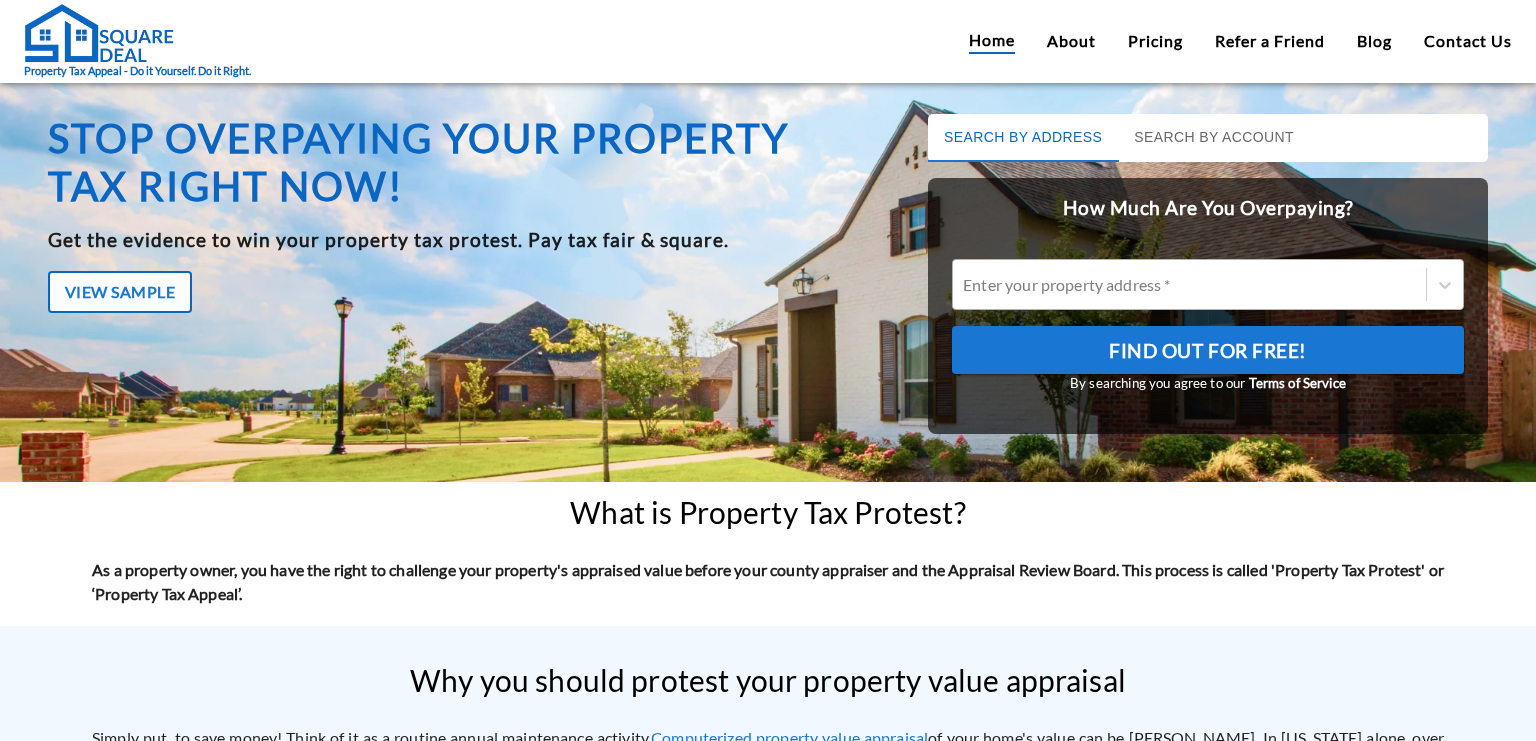 click at bounding box center (1189, 284) 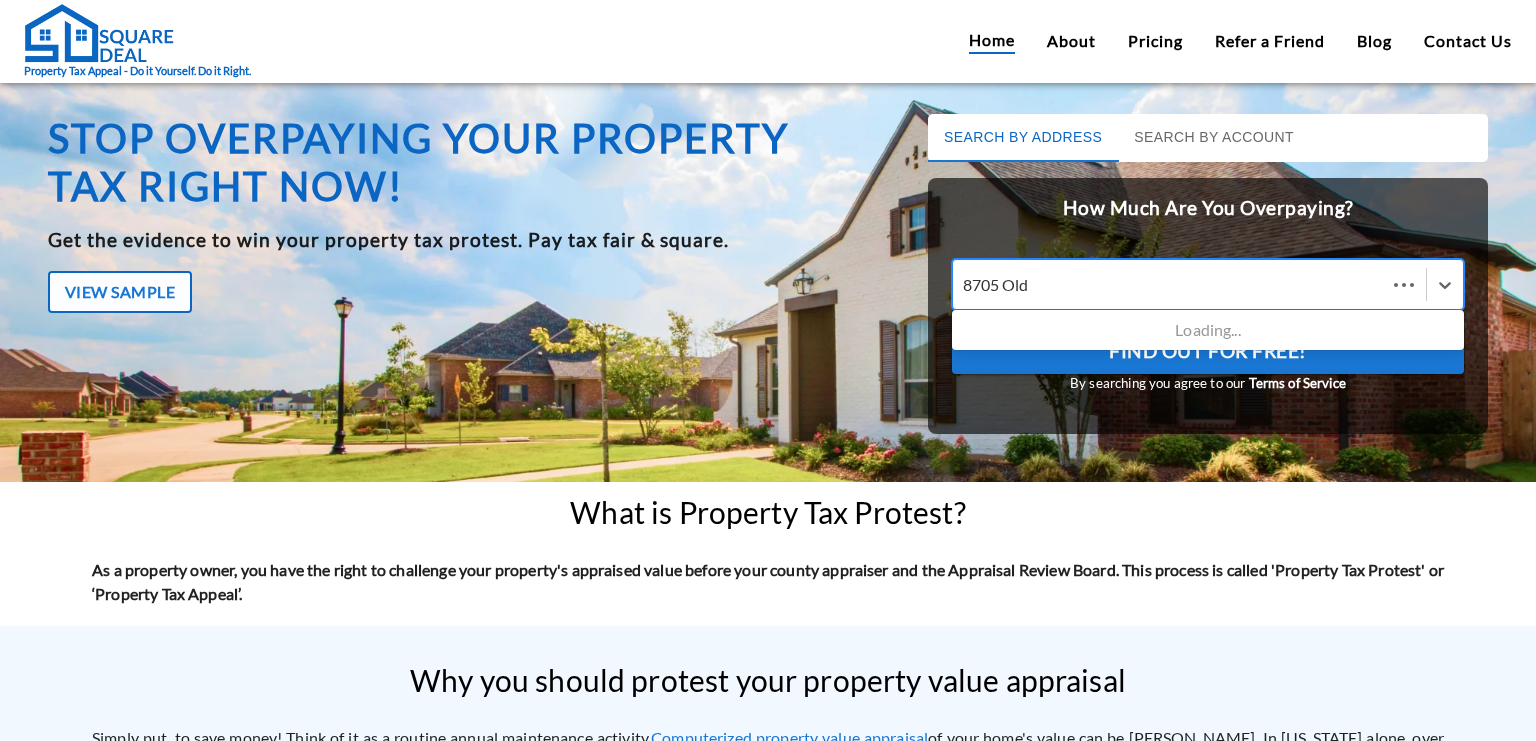 type on "8705 Old C" 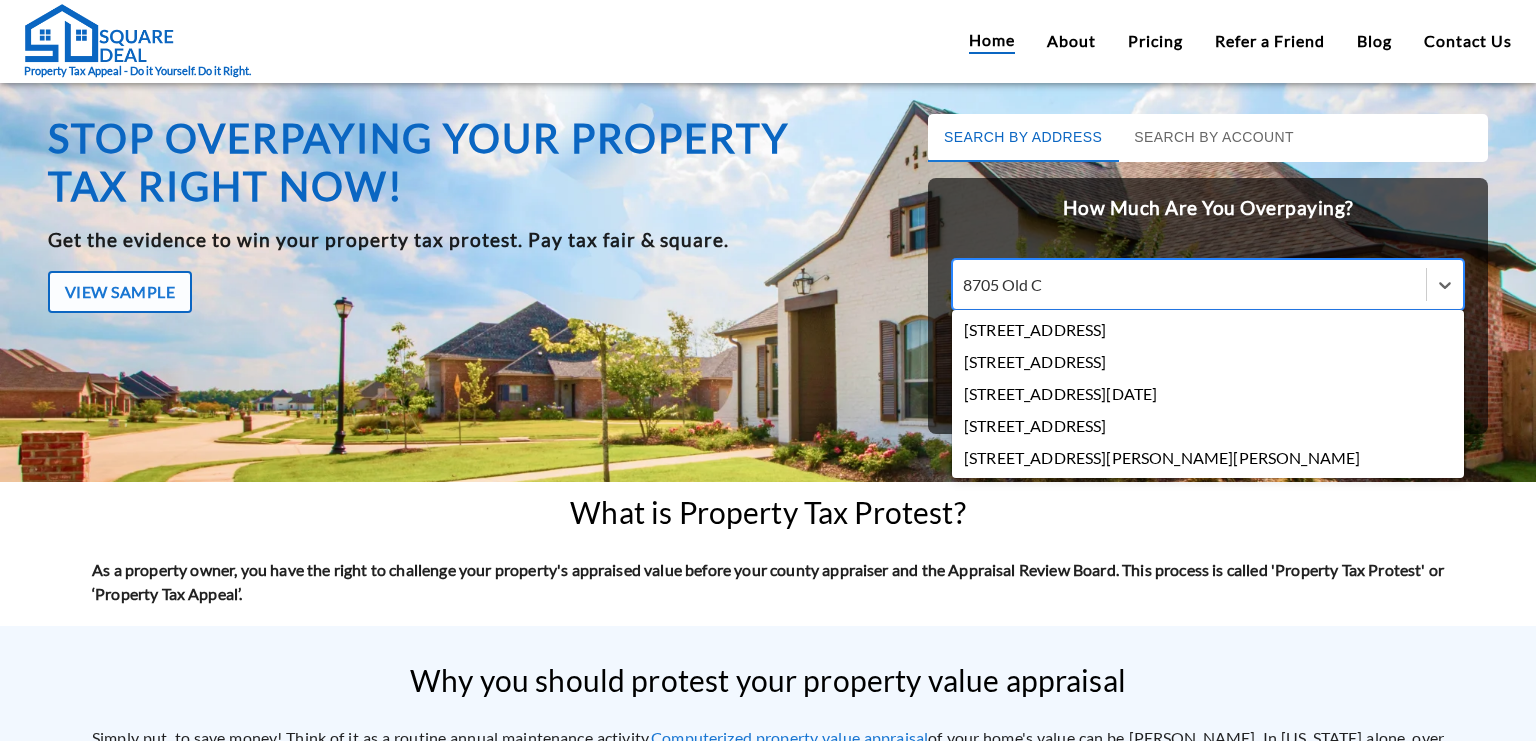 click on "[STREET_ADDRESS]" at bounding box center [1208, 330] 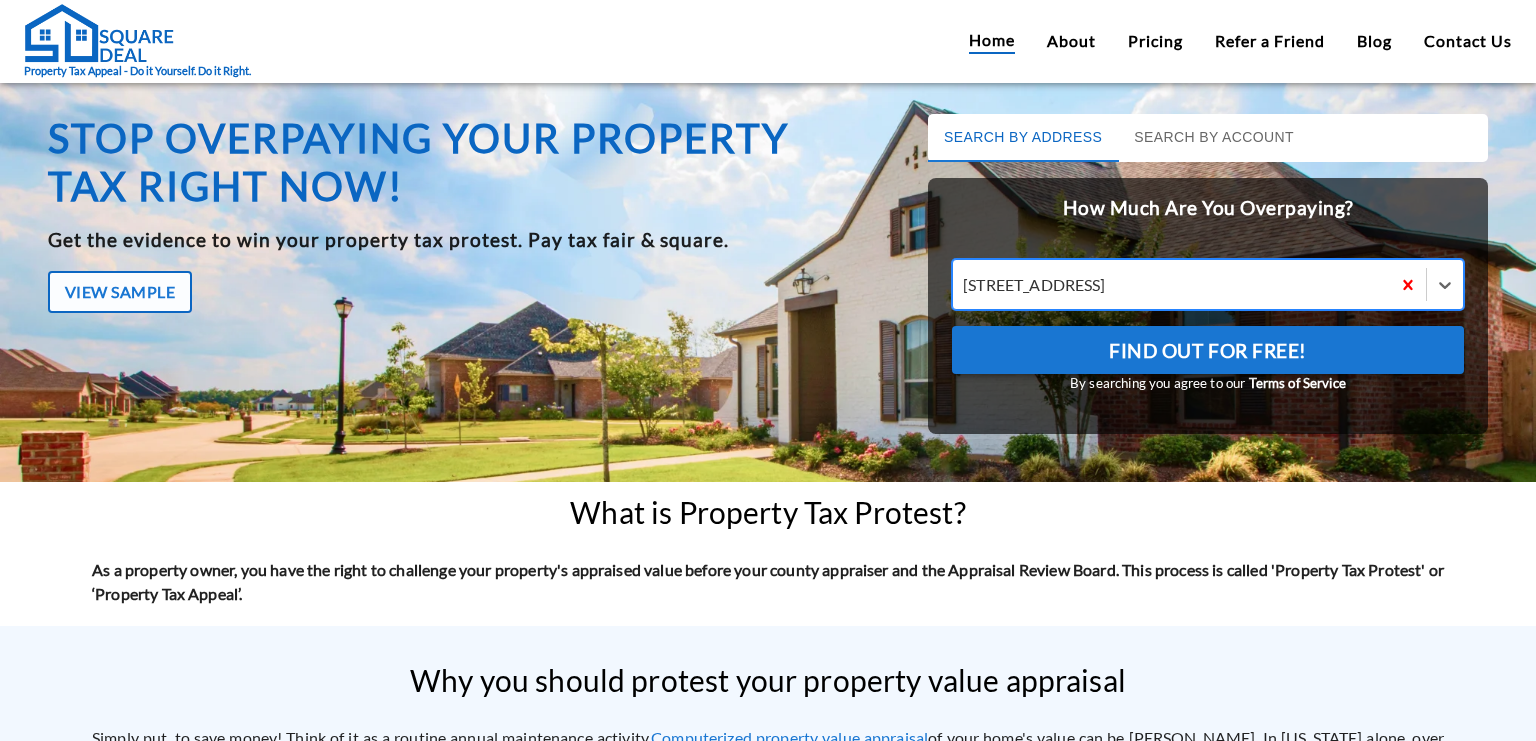 click on "Find Out For Free!" at bounding box center (1208, 351) 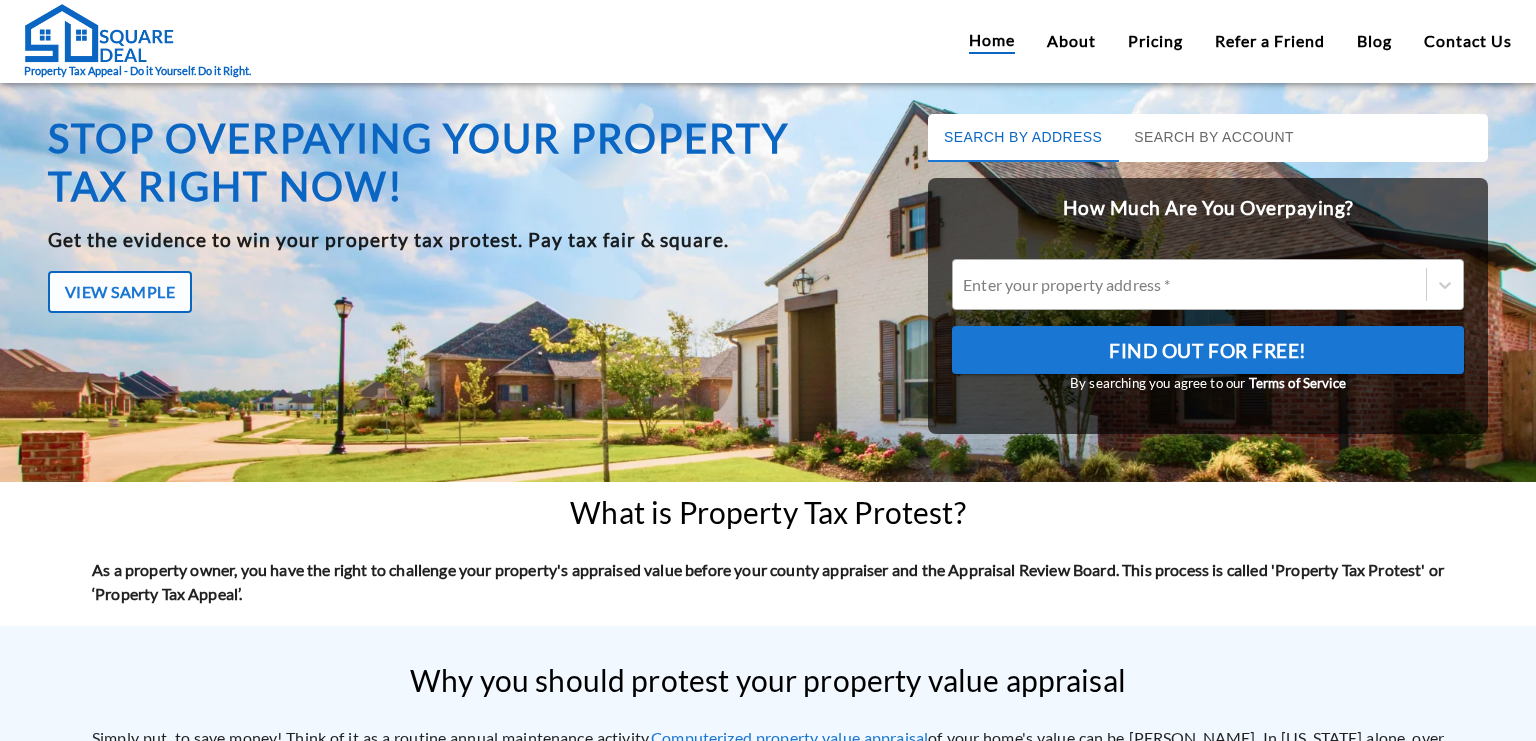 click at bounding box center [1189, 284] 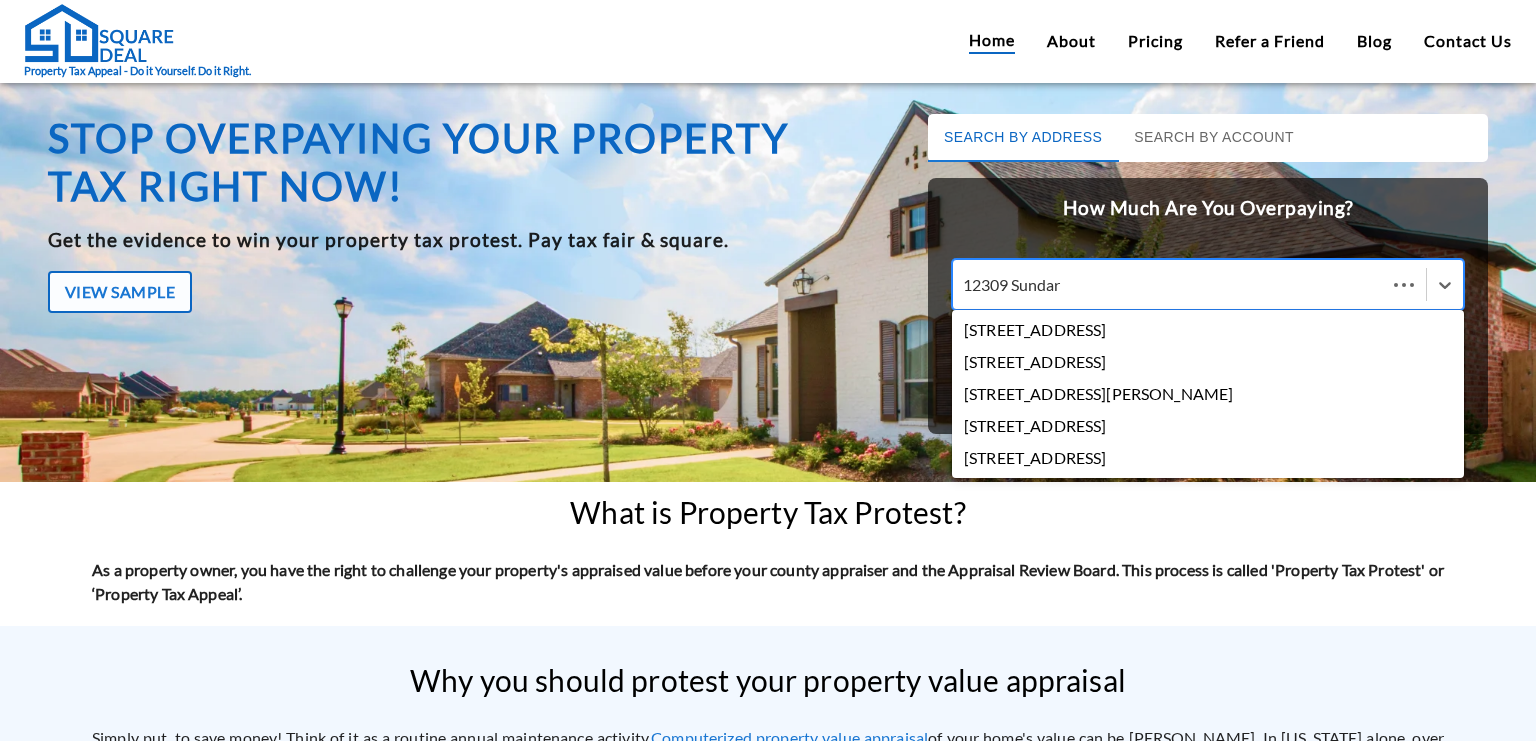 type on "12309 [GEOGRAPHIC_DATA]" 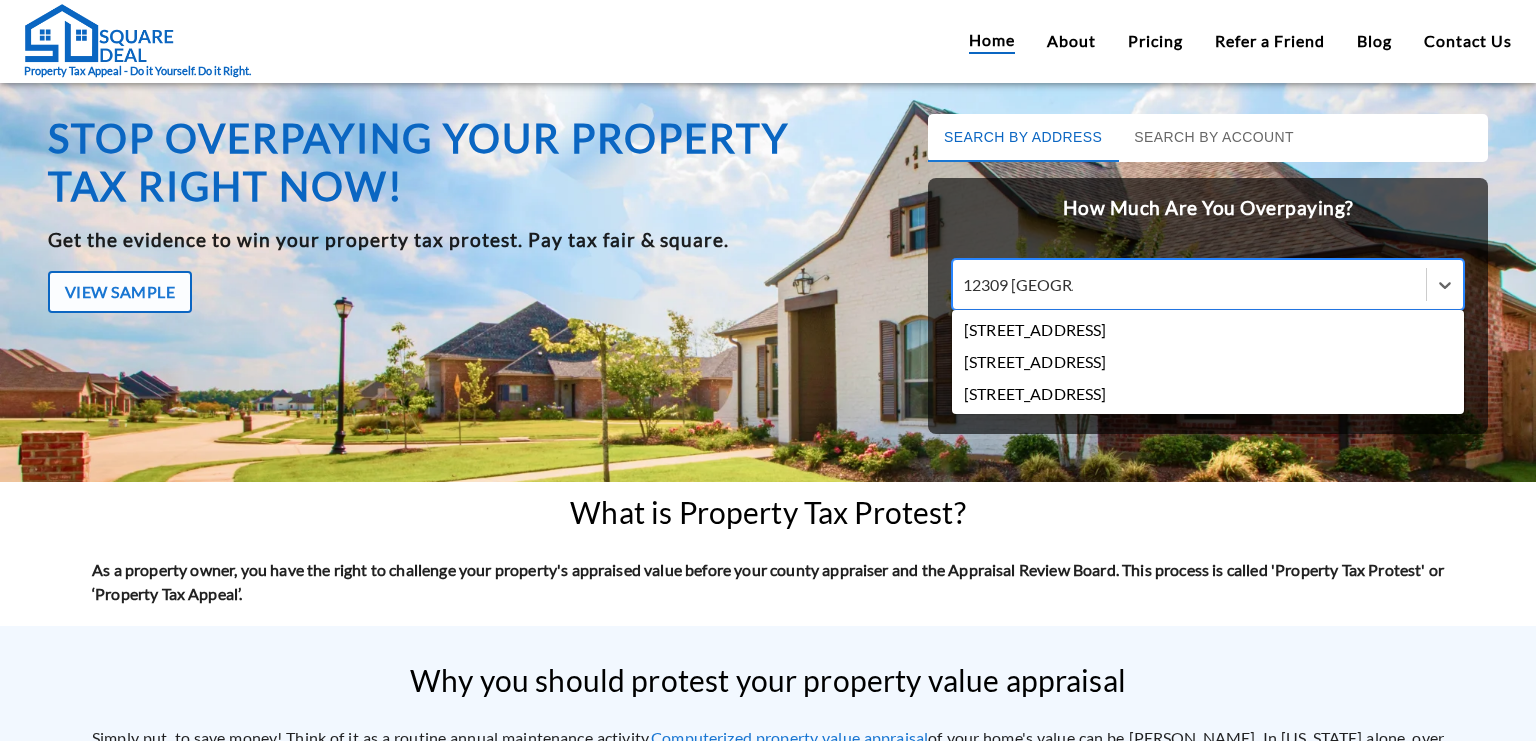 click on "[STREET_ADDRESS]" at bounding box center [1208, 330] 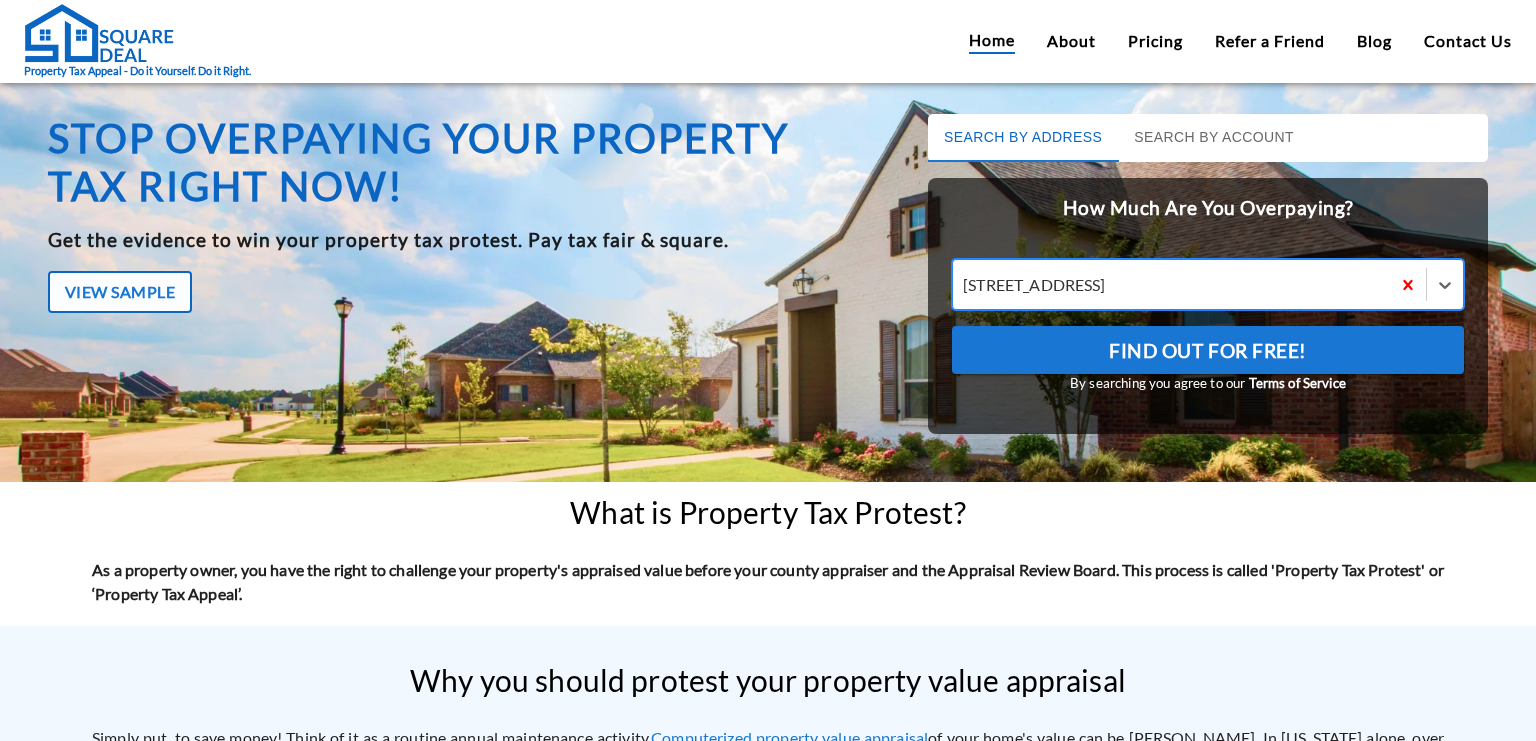 click on "Find Out For Free!" at bounding box center (1208, 350) 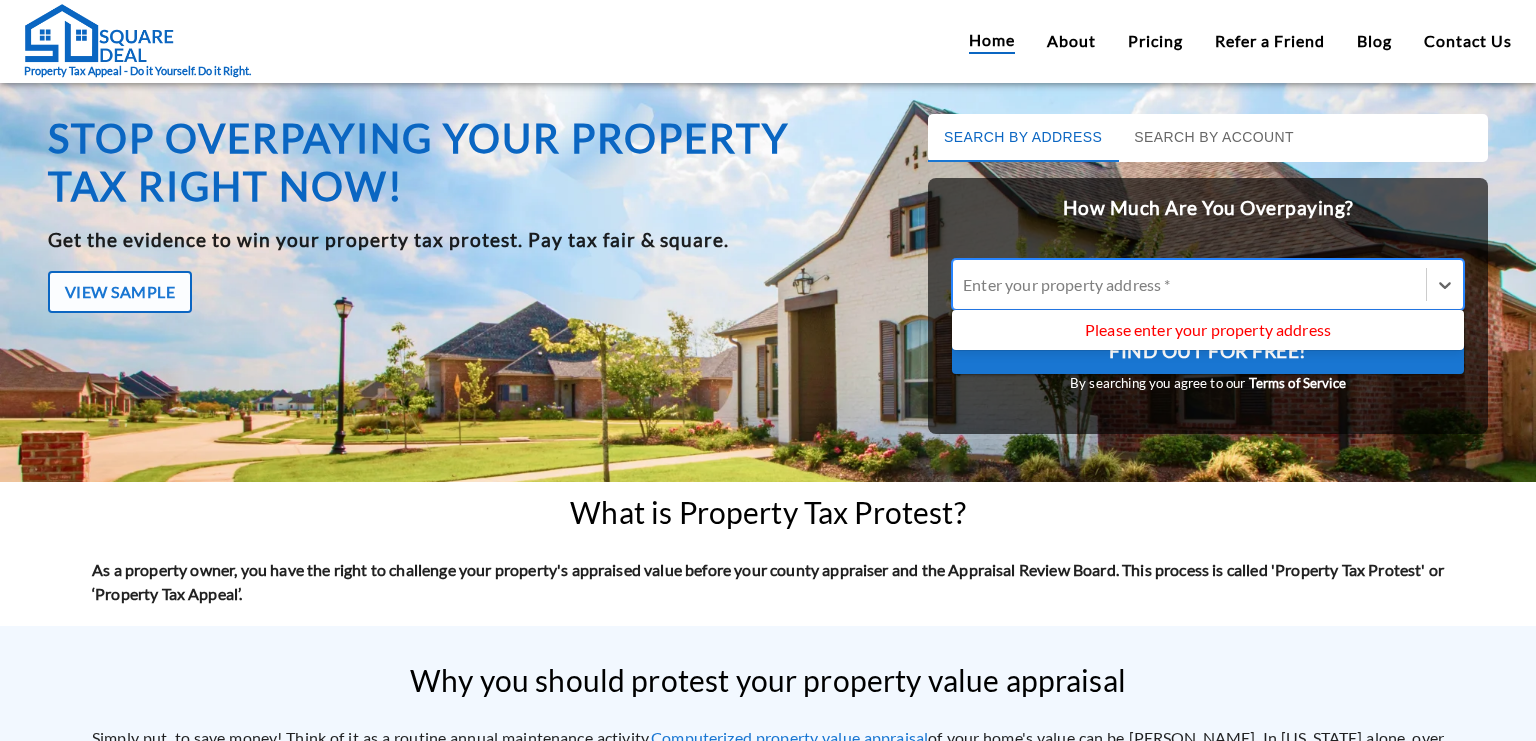 click on "Enter your property address *" at bounding box center [1208, 284] 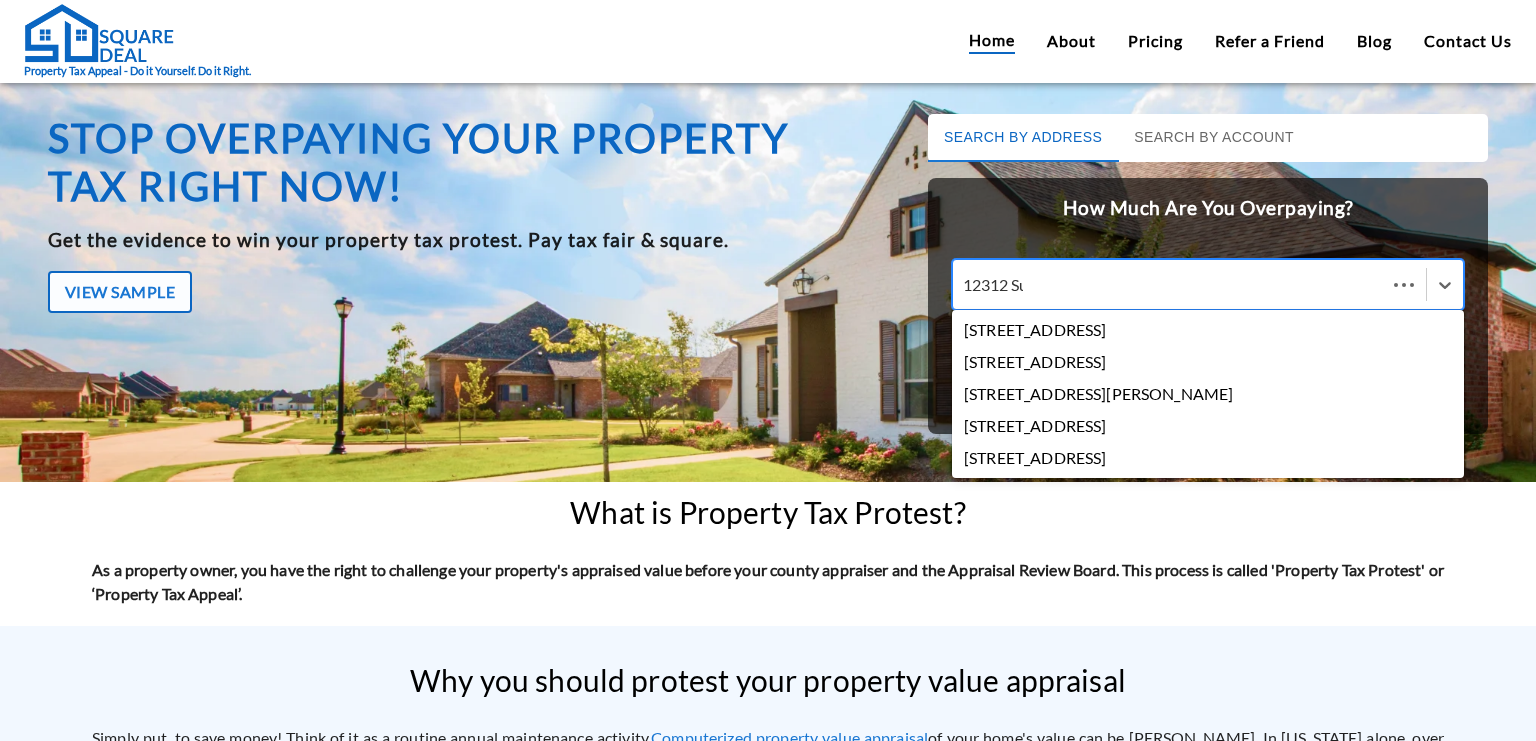 type on "12312 Sun" 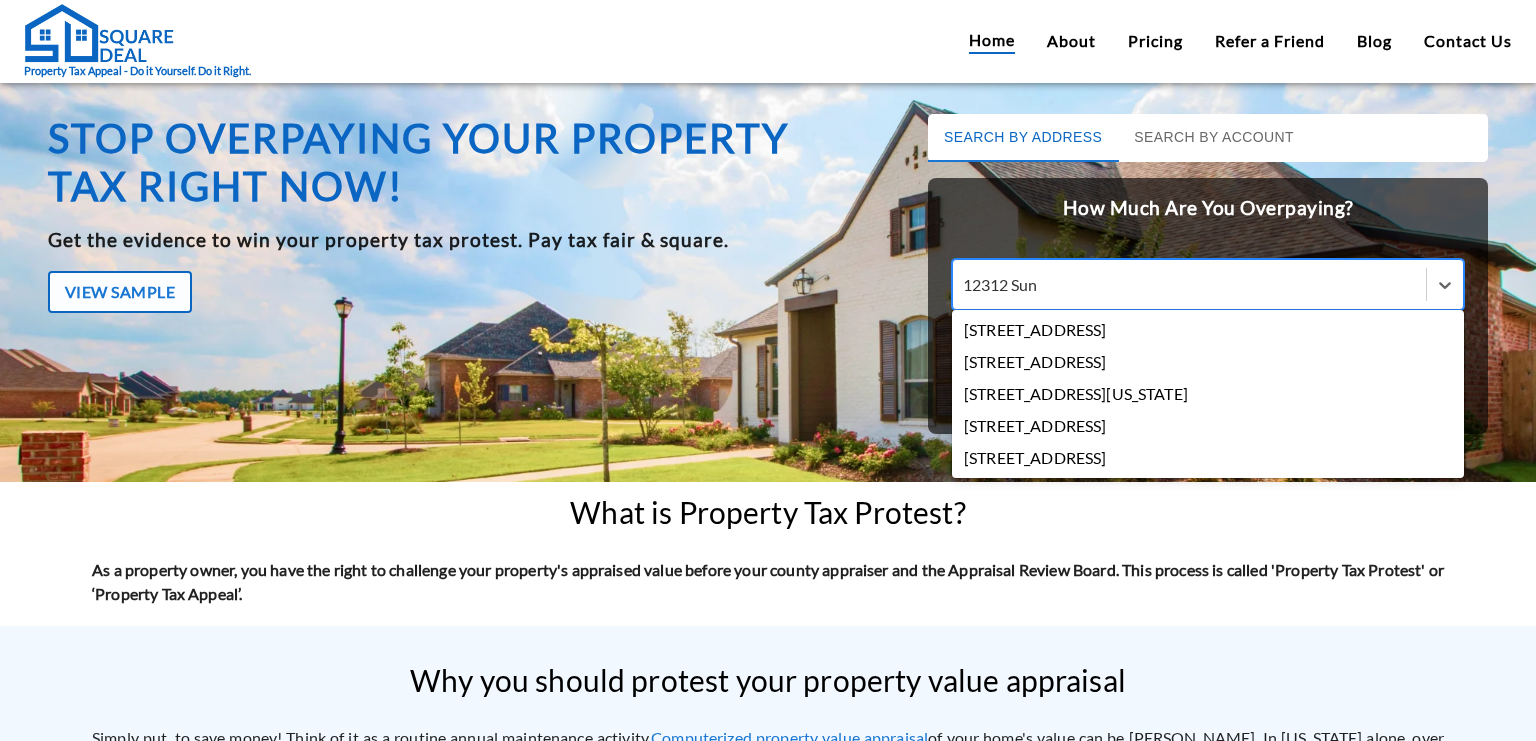 click on "[STREET_ADDRESS]" at bounding box center (1208, 330) 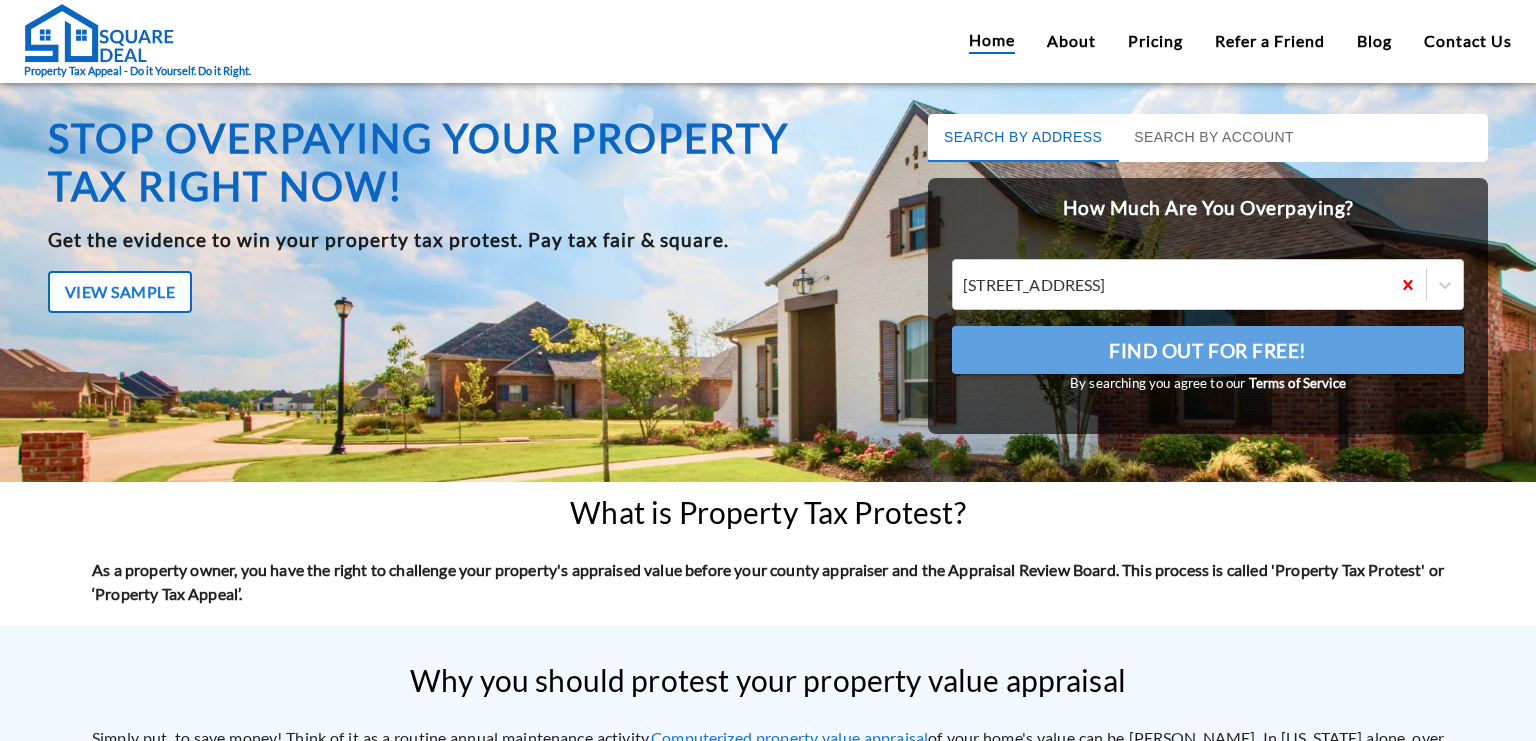 click on "Find Out For Free!" at bounding box center [1208, 350] 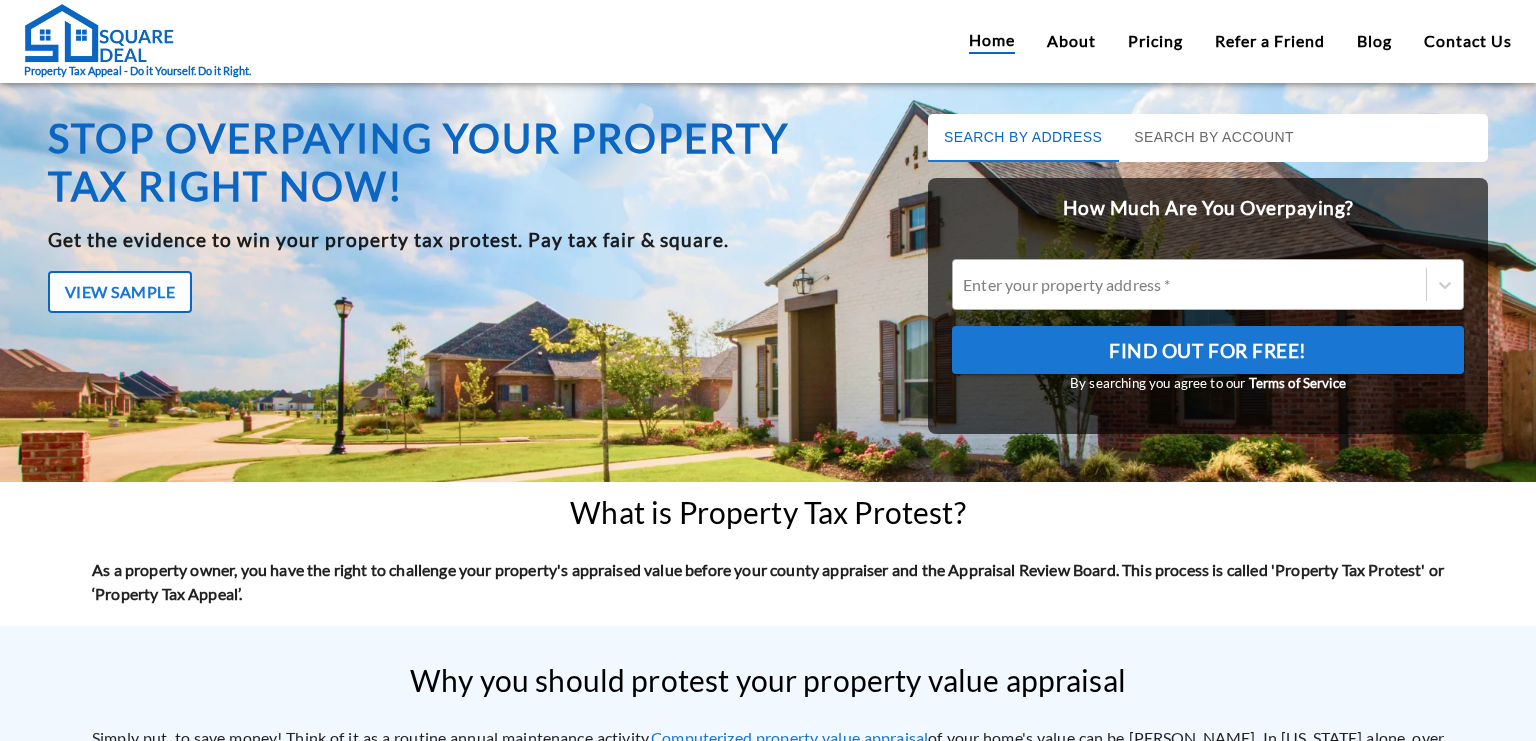 click on "Enter your property address *" at bounding box center (1208, 284) 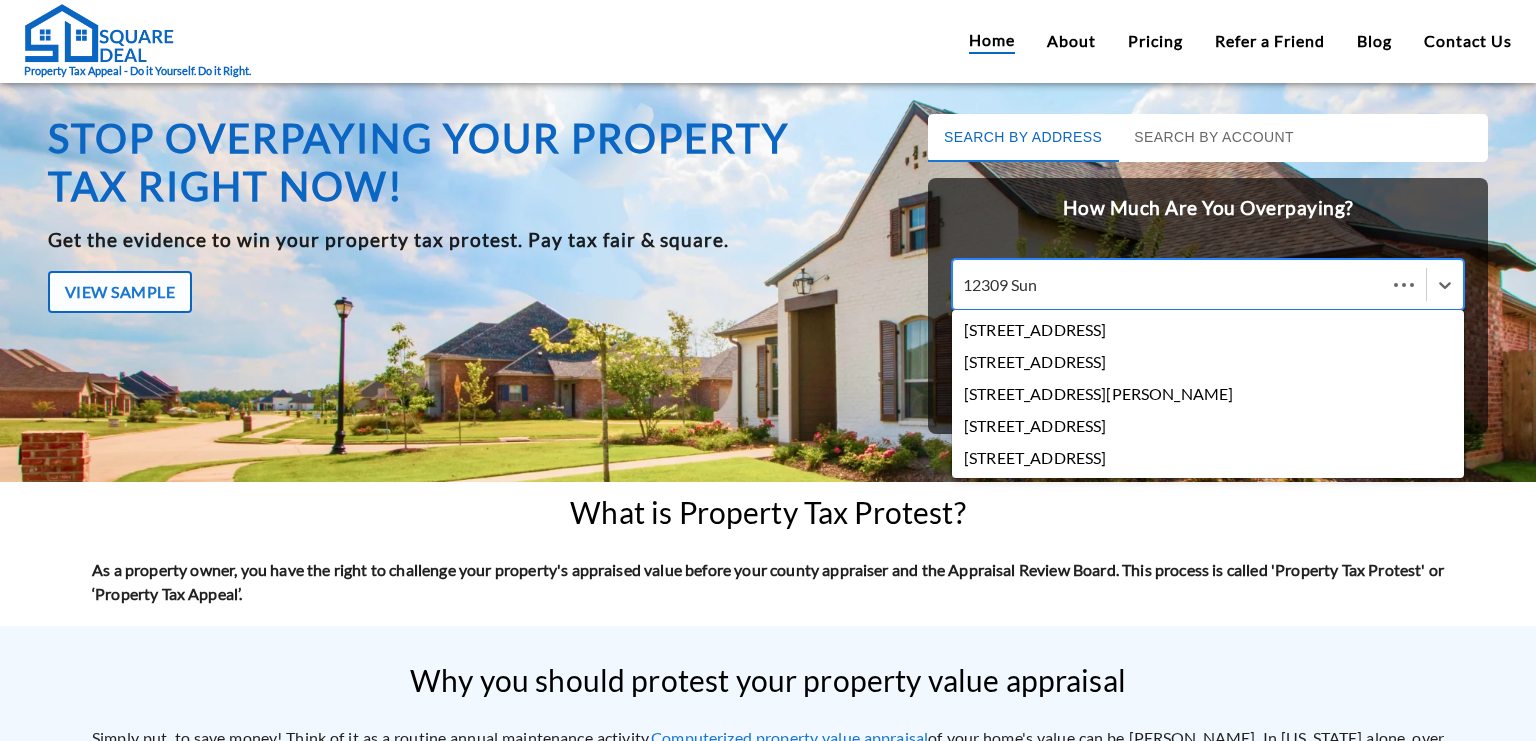 type on "12309 [PERSON_NAME]" 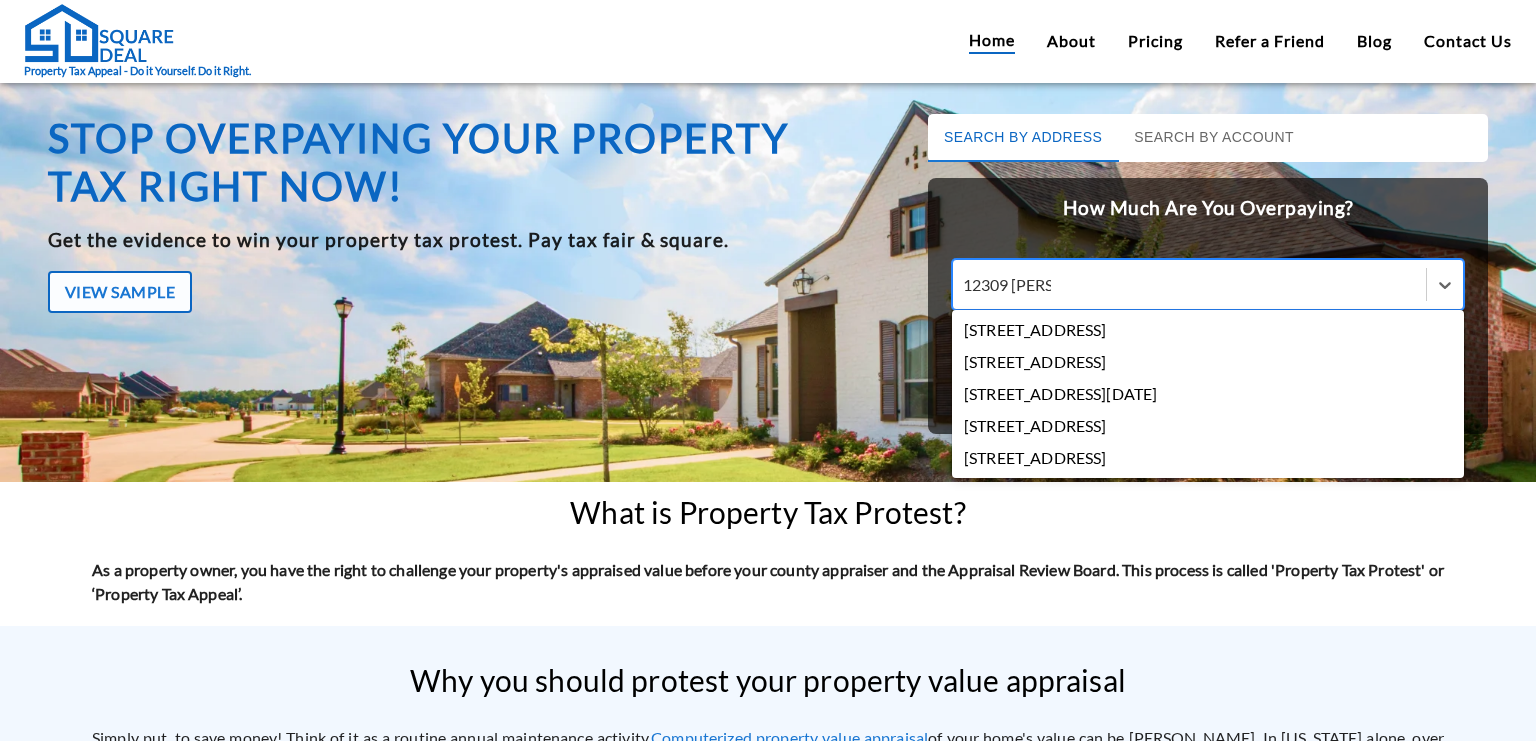 click on "[STREET_ADDRESS]" at bounding box center [1208, 330] 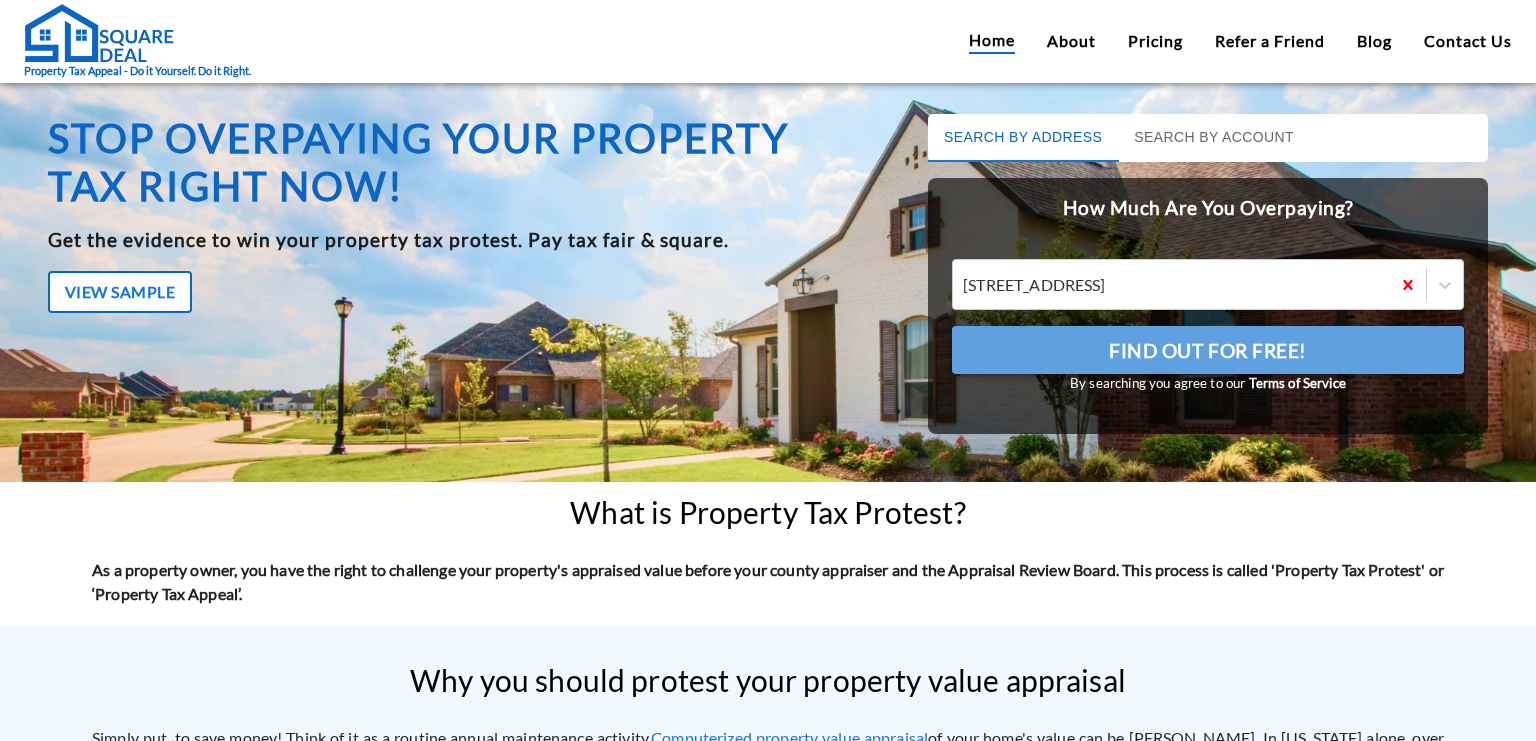 click on "Find Out For Free!" at bounding box center (1208, 350) 